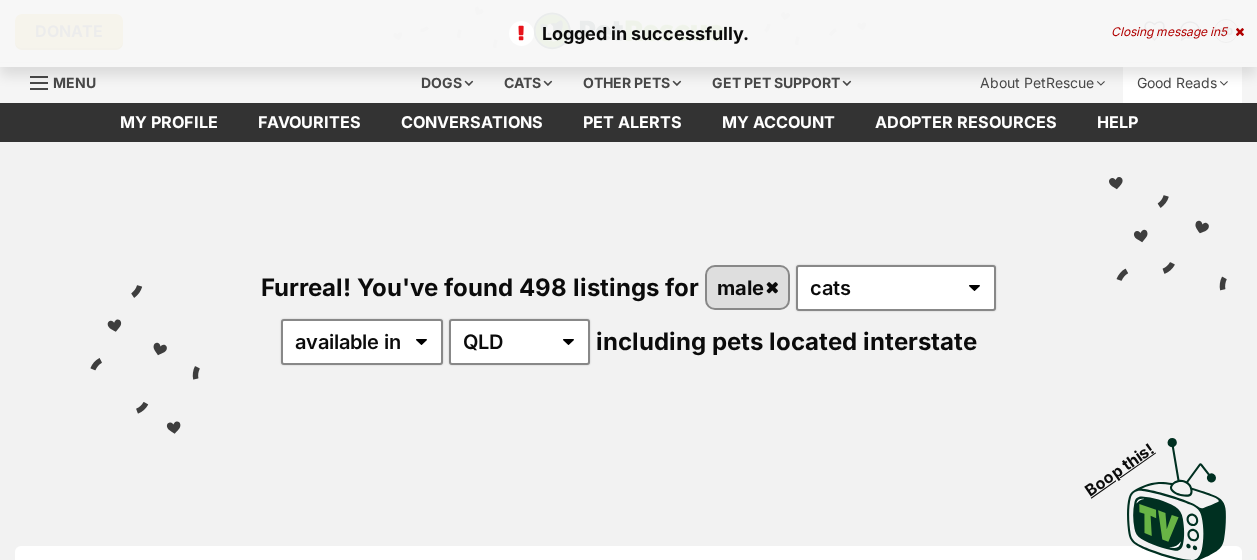 scroll, scrollTop: 0, scrollLeft: 0, axis: both 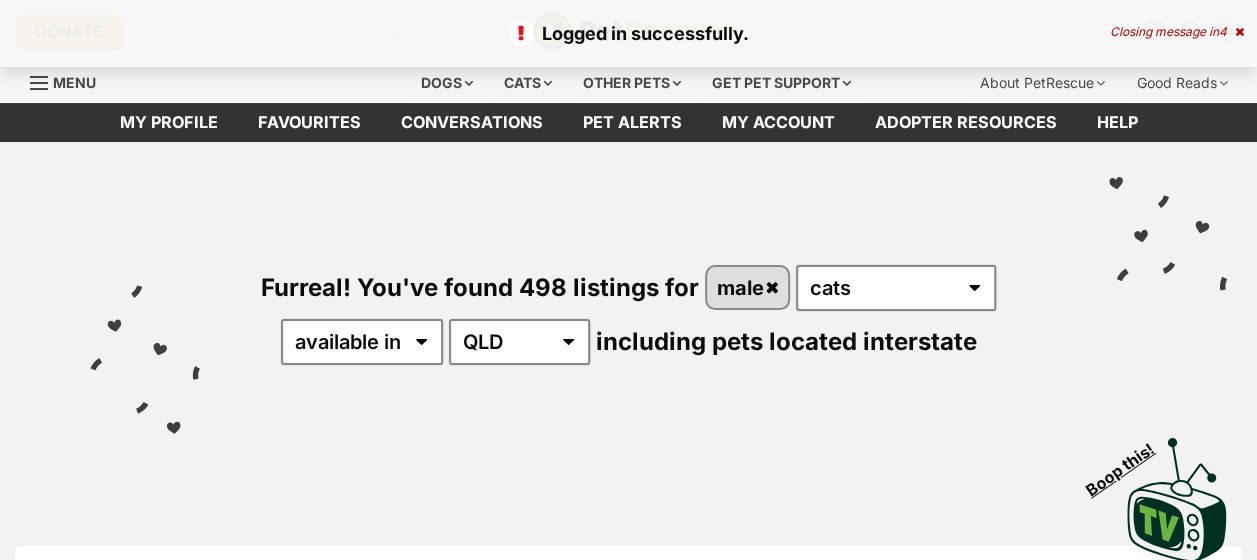click at bounding box center (1239, 32) 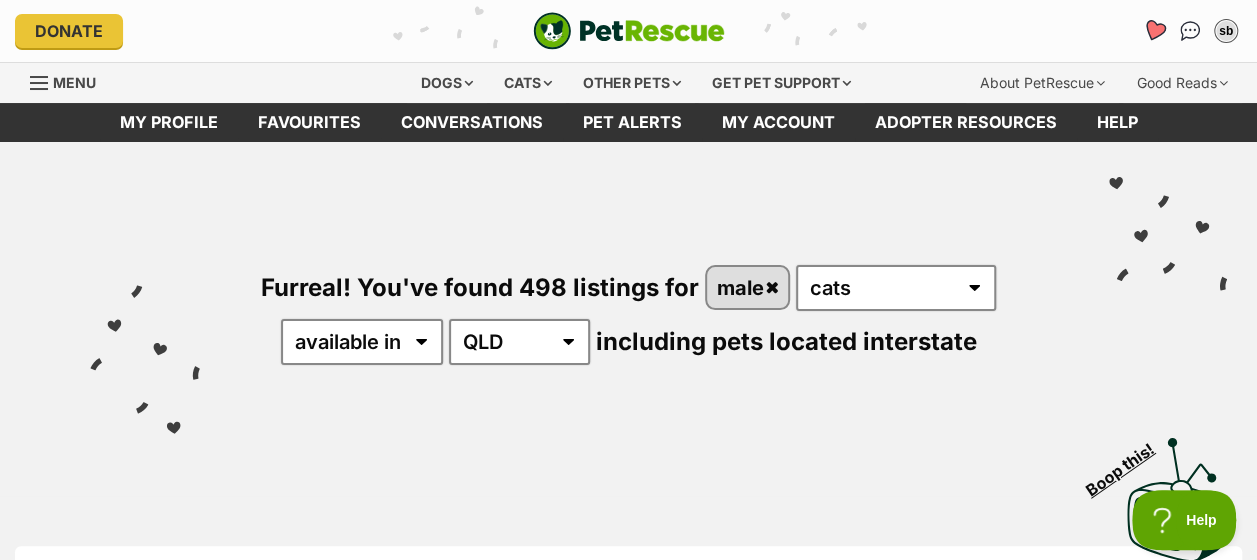 scroll, scrollTop: 0, scrollLeft: 0, axis: both 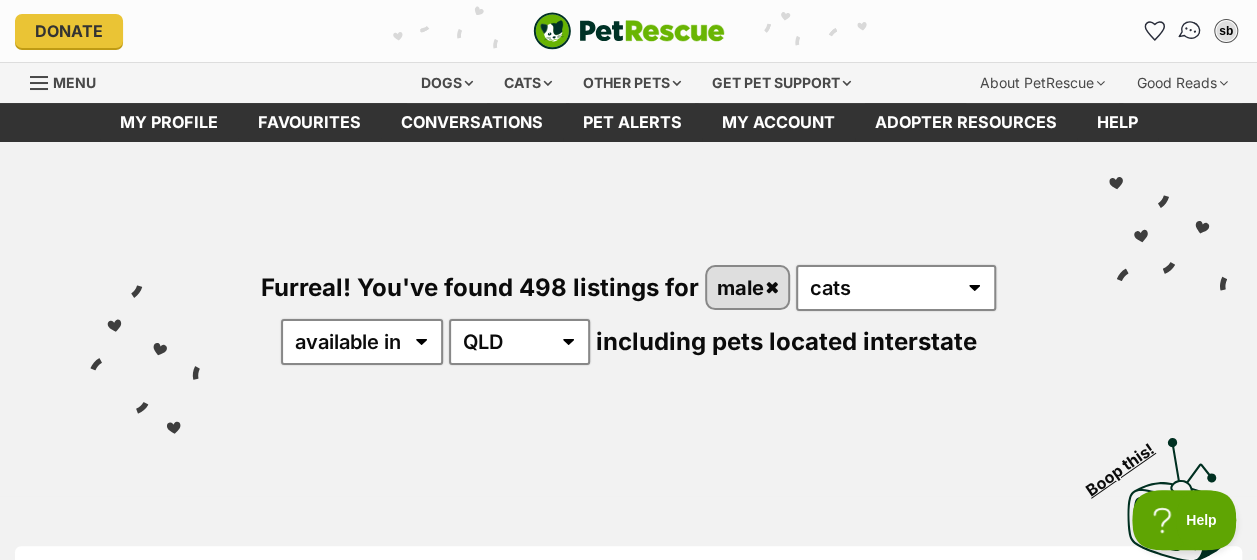 click at bounding box center [1190, 31] 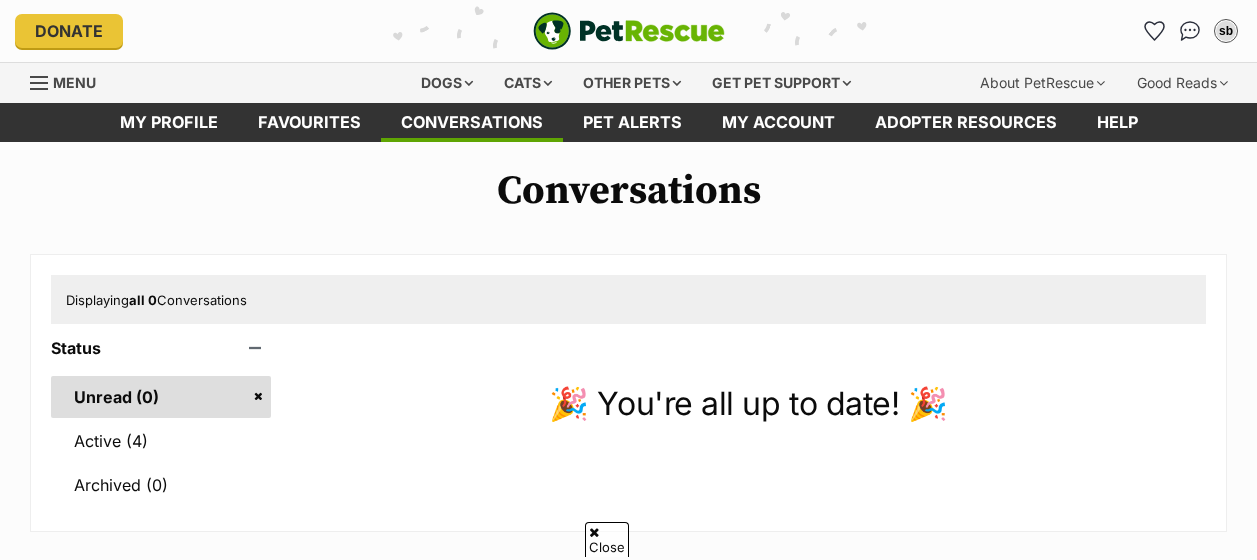 scroll, scrollTop: 500, scrollLeft: 0, axis: vertical 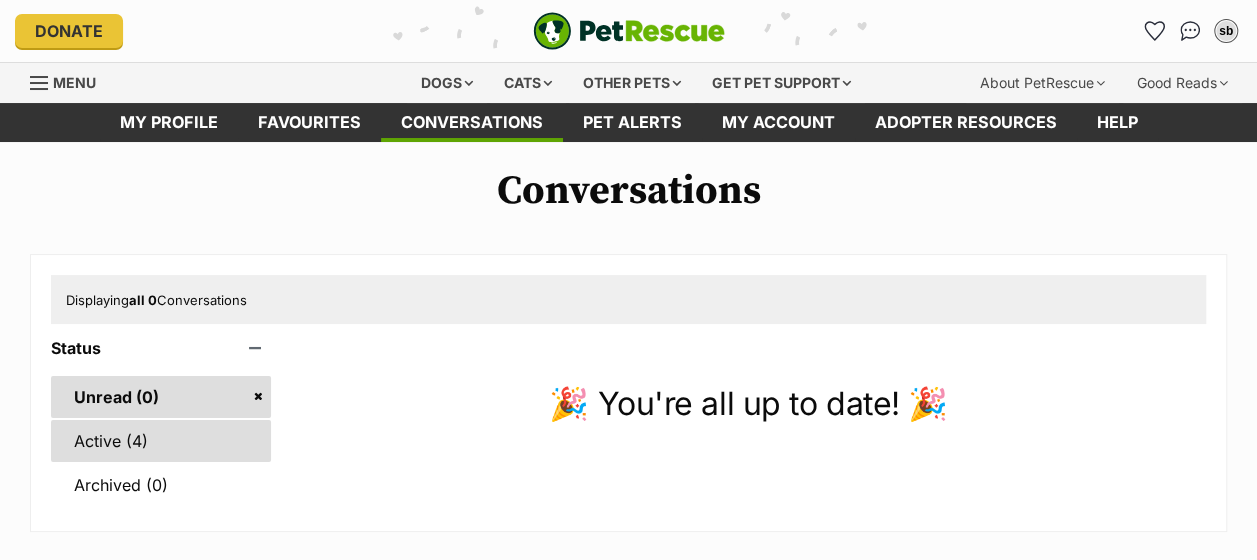 click on "Active (4)" at bounding box center (161, 441) 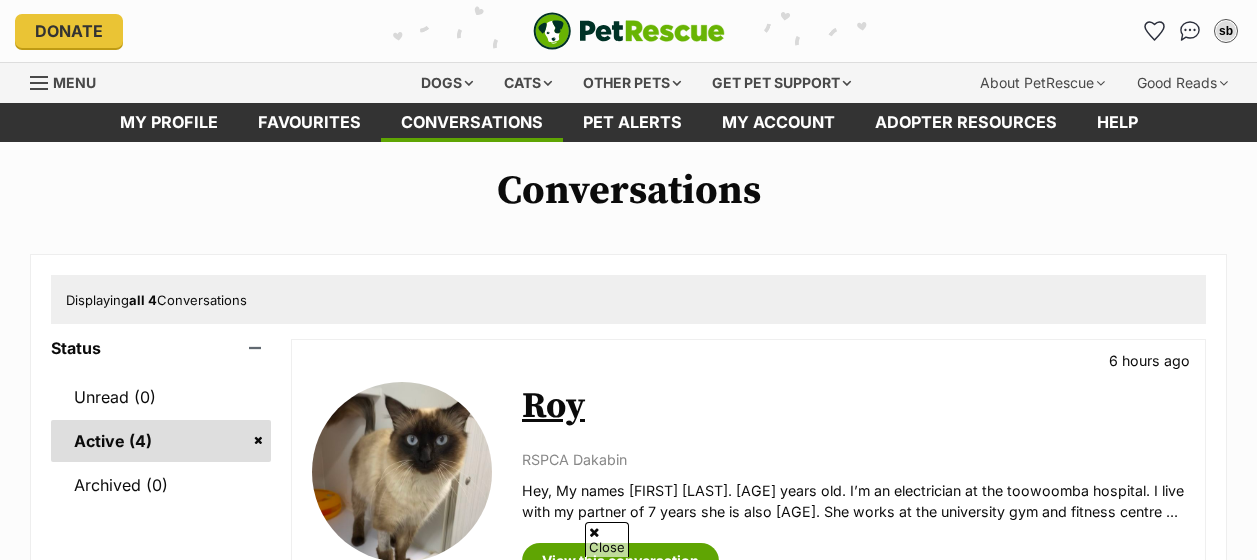 scroll, scrollTop: 300, scrollLeft: 0, axis: vertical 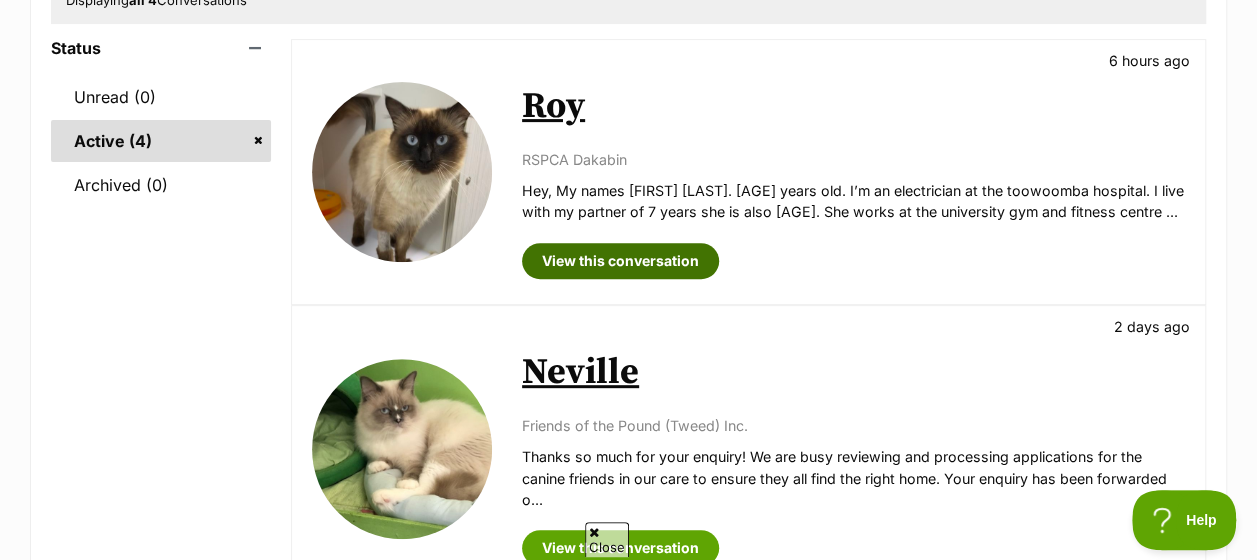 click on "View this conversation" at bounding box center (620, 261) 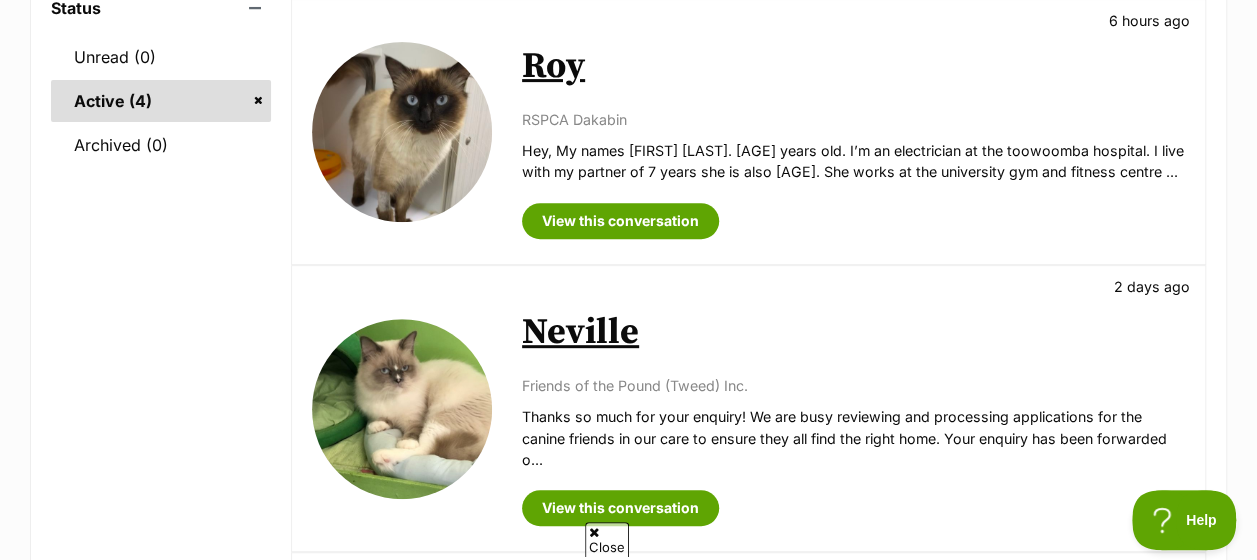 scroll, scrollTop: 300, scrollLeft: 0, axis: vertical 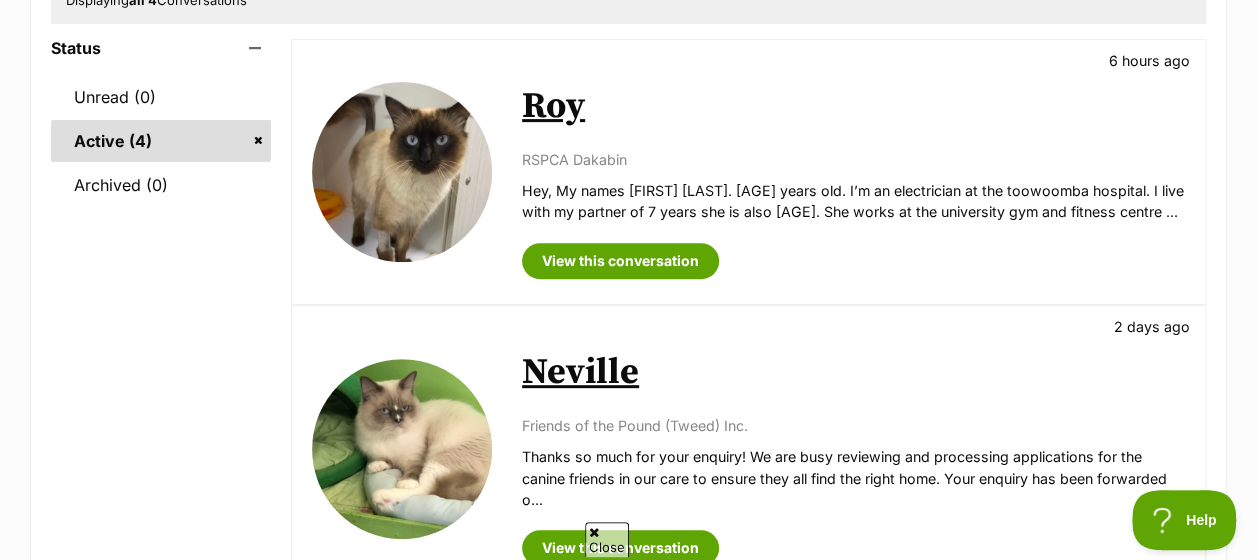 click on "Roy" at bounding box center (553, 106) 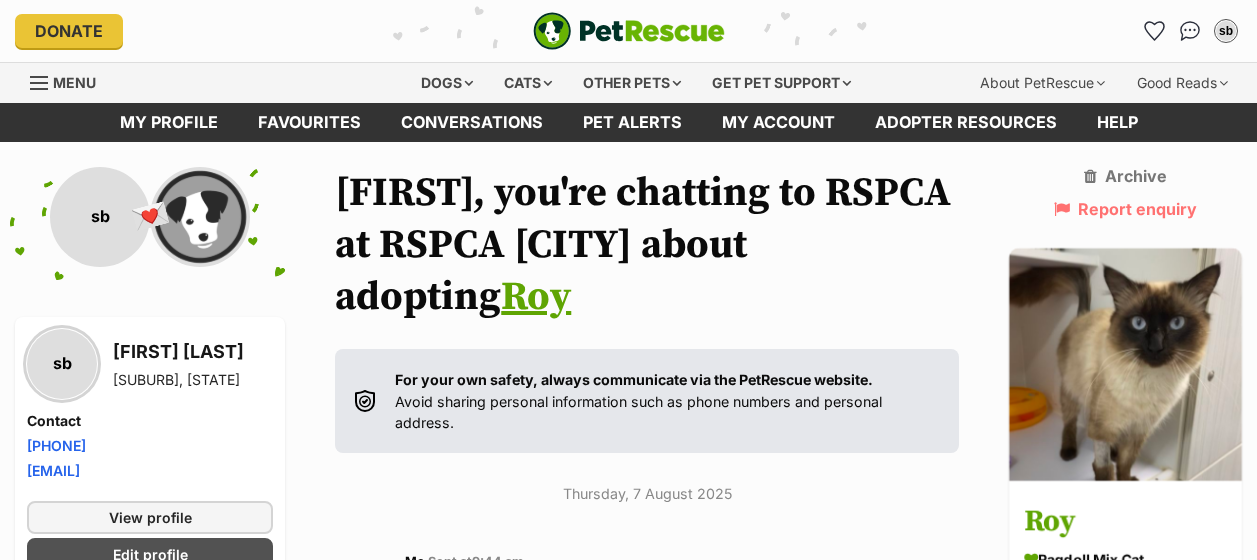 scroll, scrollTop: 600, scrollLeft: 0, axis: vertical 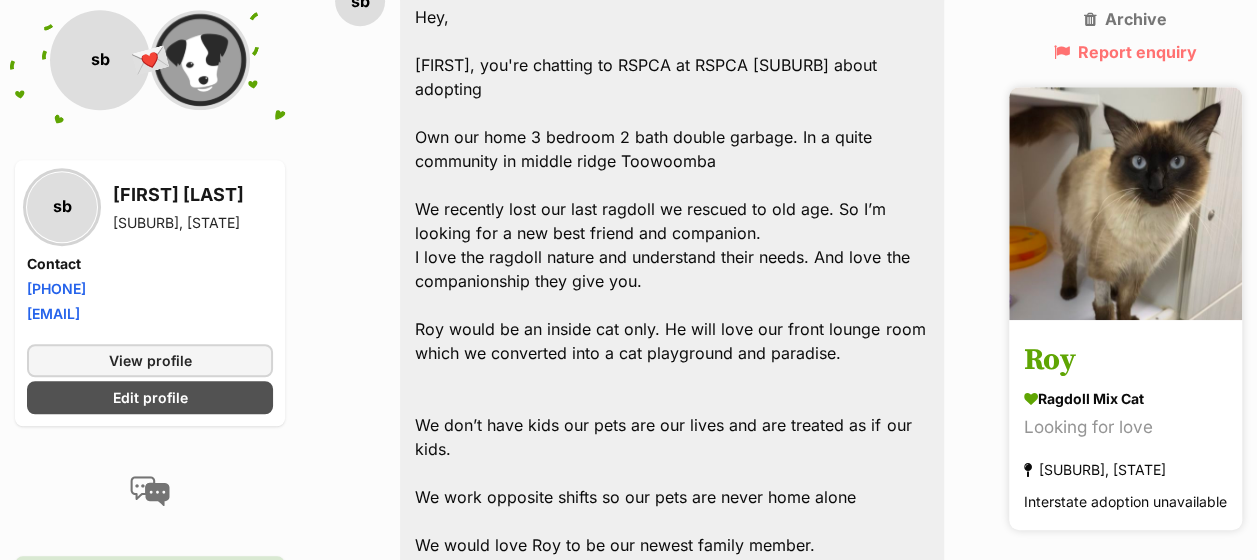 click on "Roy" at bounding box center [1125, 361] 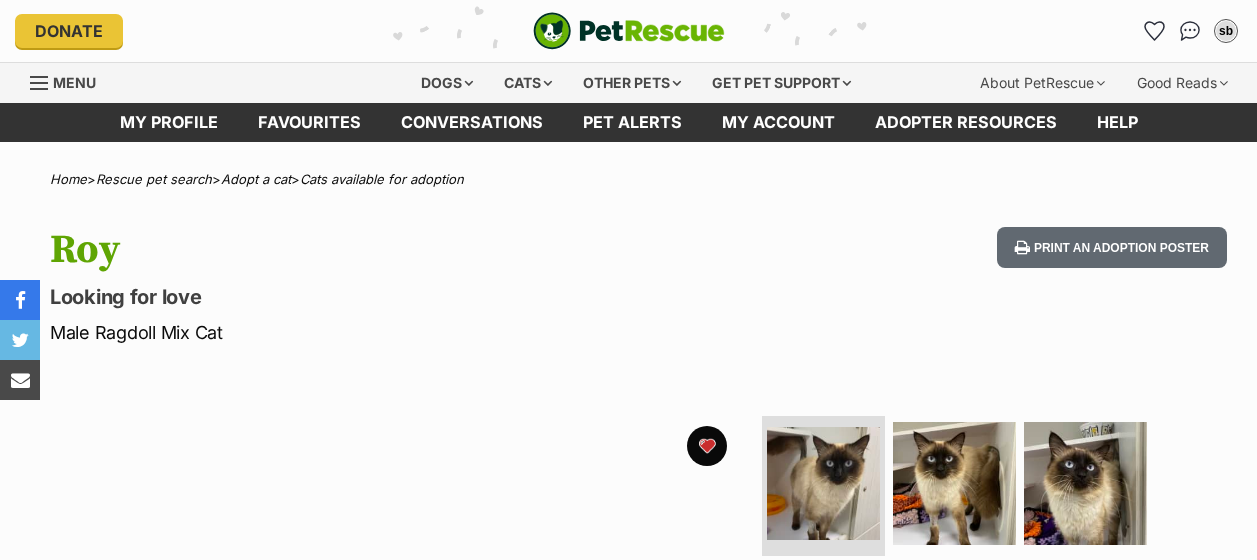 scroll, scrollTop: 300, scrollLeft: 0, axis: vertical 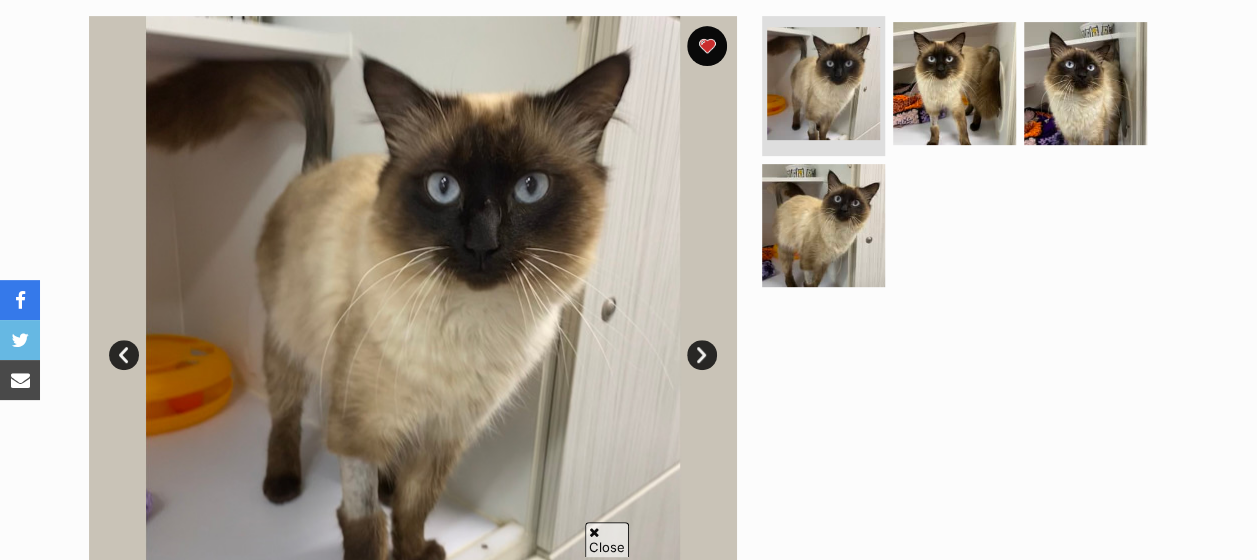 click at bounding box center (413, 340) 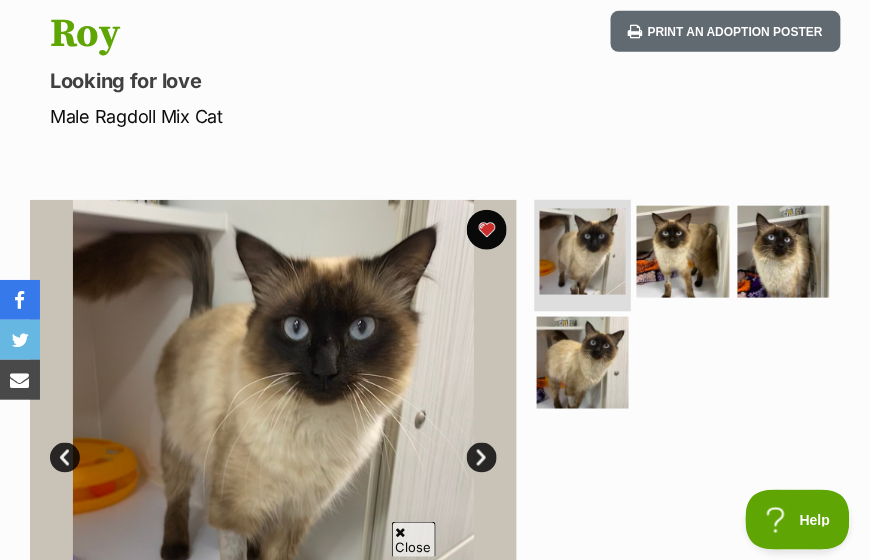 scroll, scrollTop: 340, scrollLeft: 0, axis: vertical 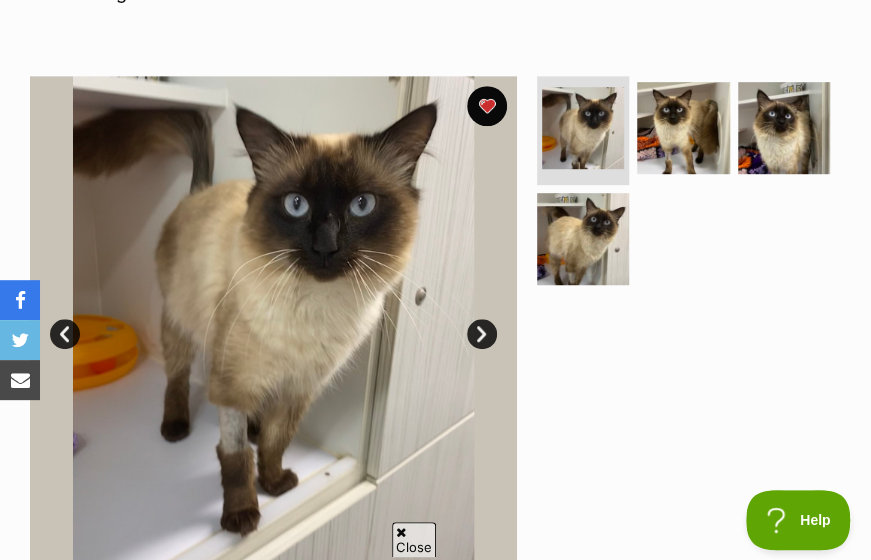 click at bounding box center [273, 319] 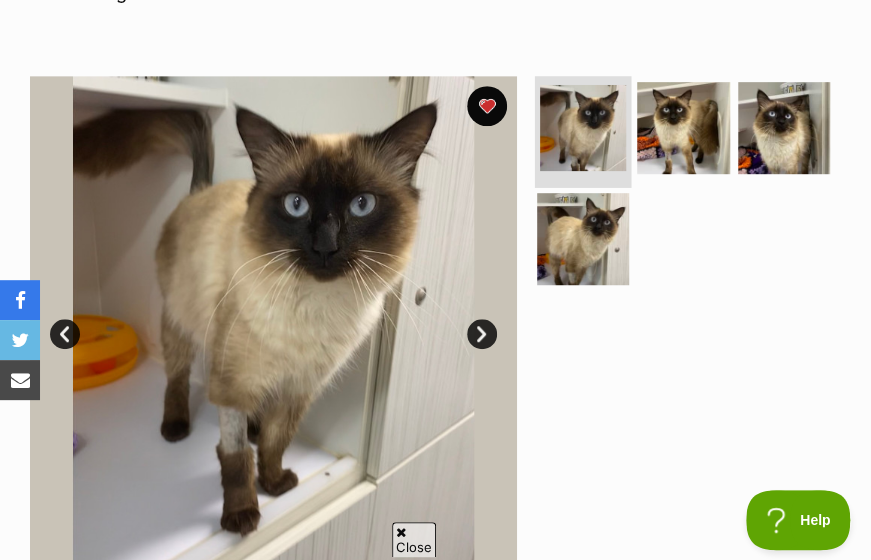 click at bounding box center [583, 128] 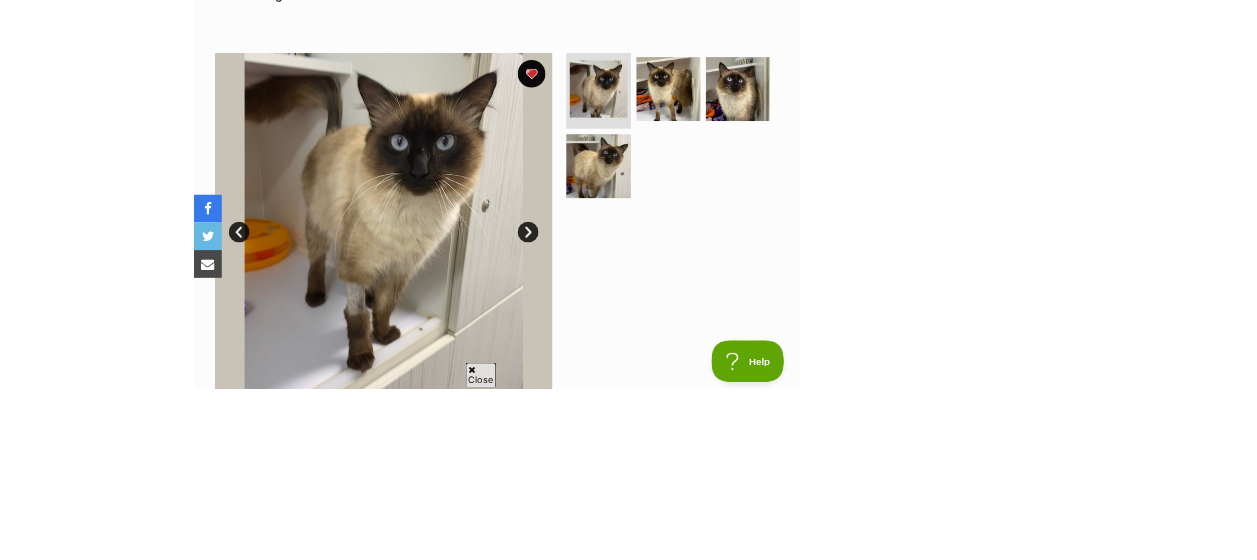 scroll, scrollTop: 300, scrollLeft: 0, axis: vertical 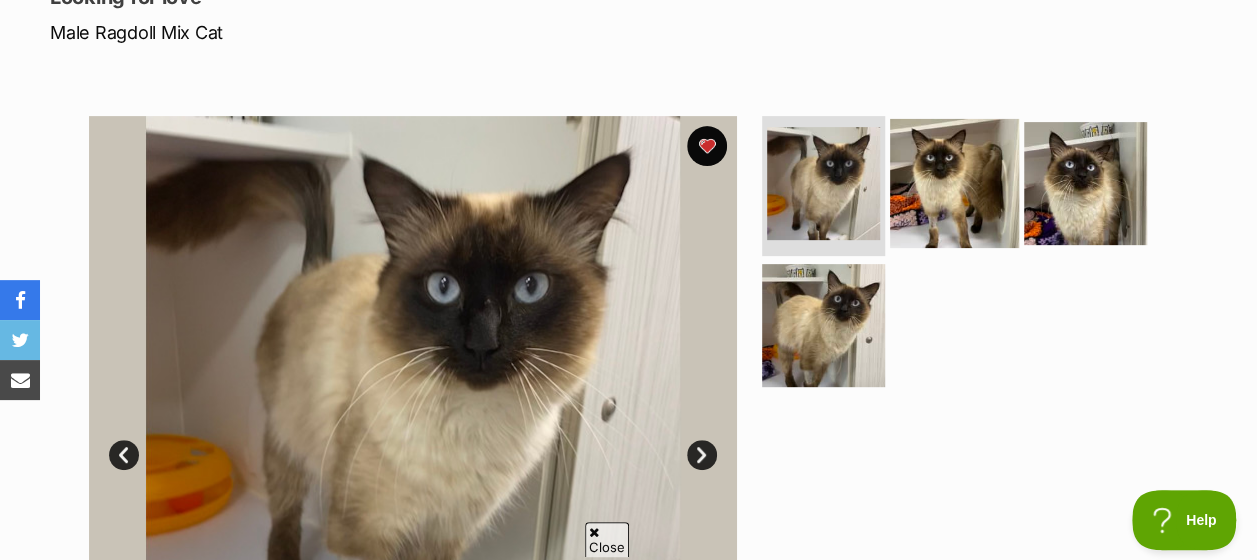 click at bounding box center [954, 183] 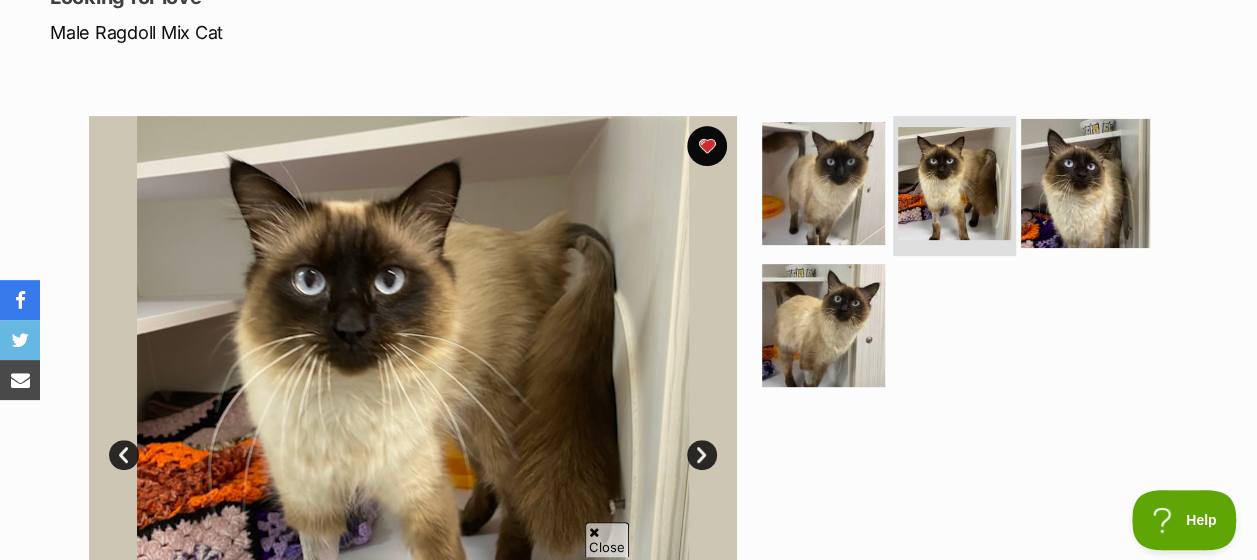 click at bounding box center (1085, 183) 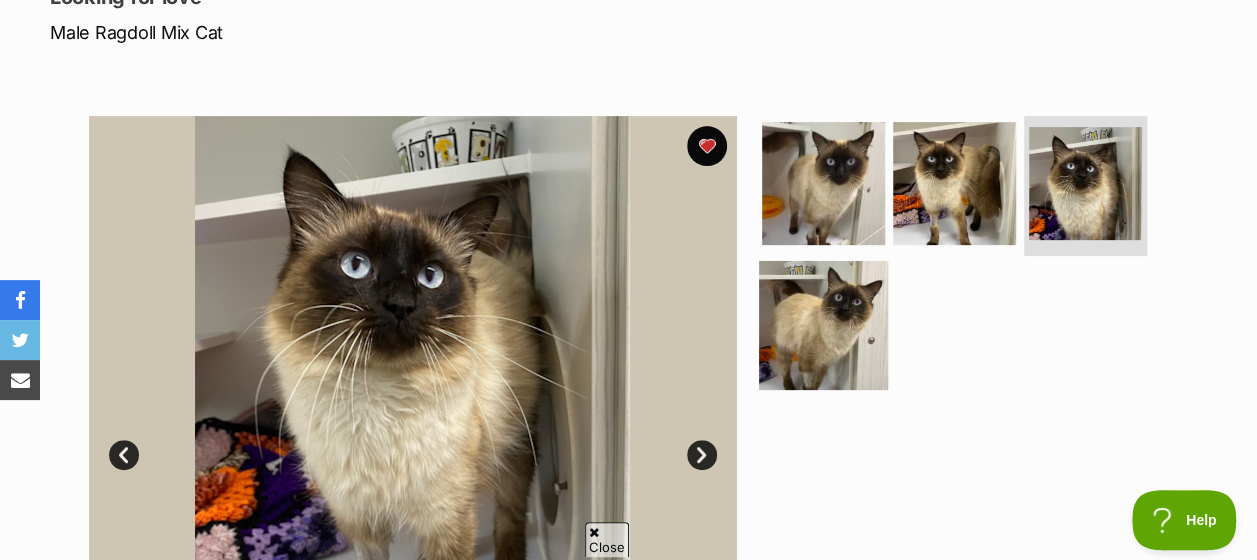 click at bounding box center [823, 324] 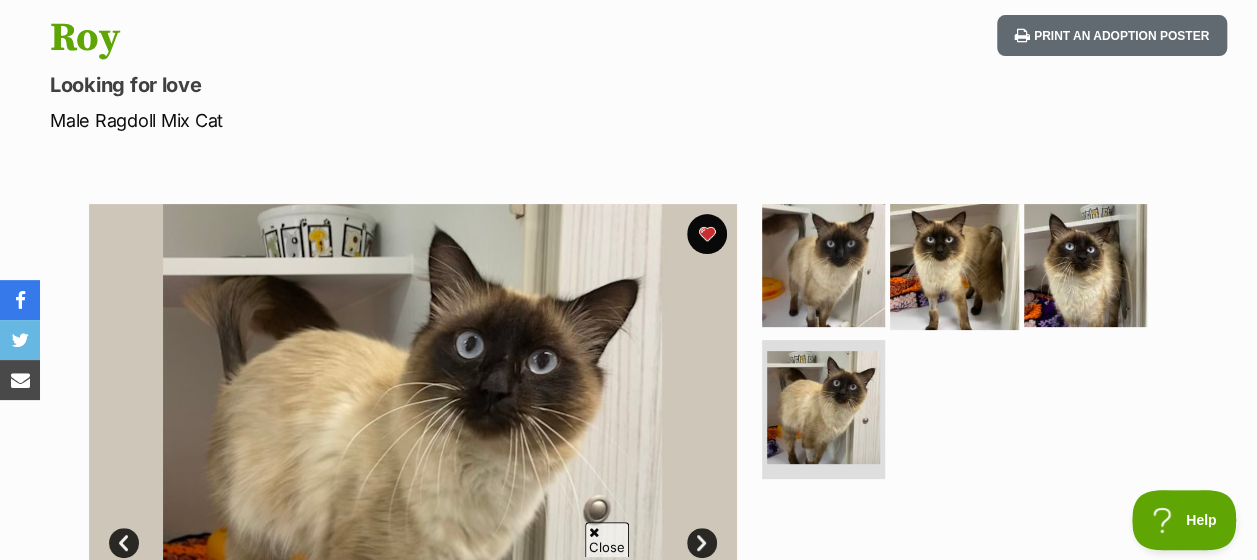 scroll, scrollTop: 200, scrollLeft: 0, axis: vertical 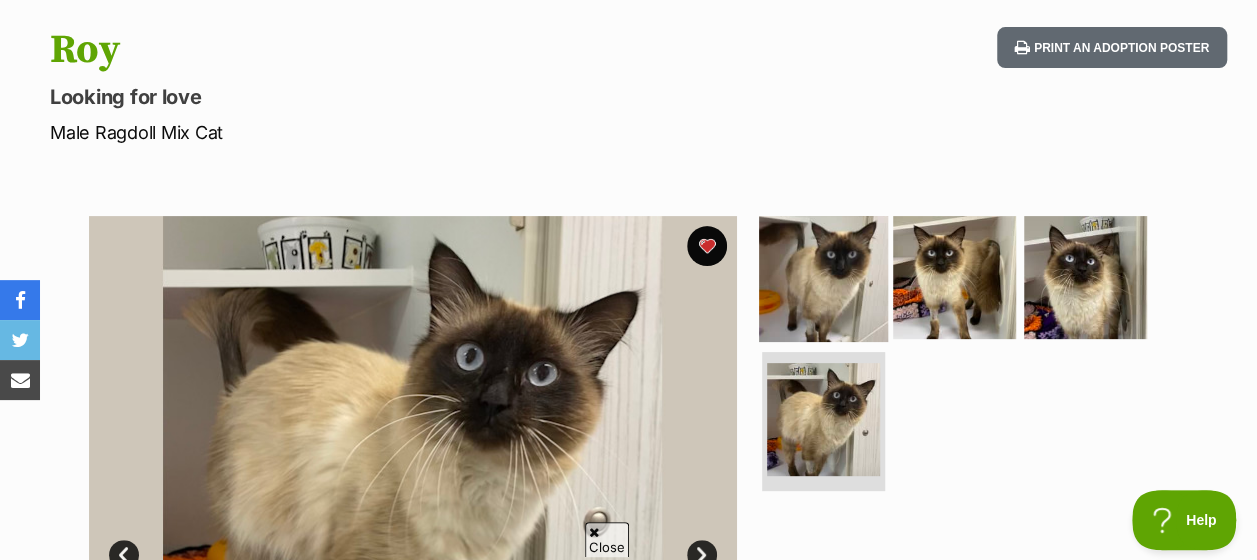 click at bounding box center (823, 277) 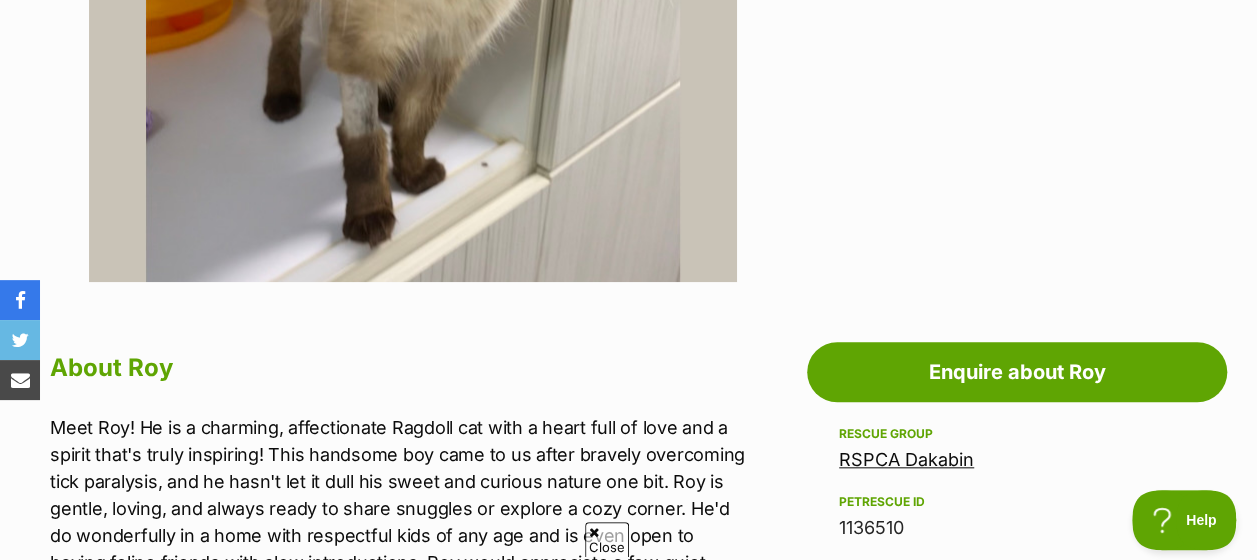 scroll, scrollTop: 1000, scrollLeft: 0, axis: vertical 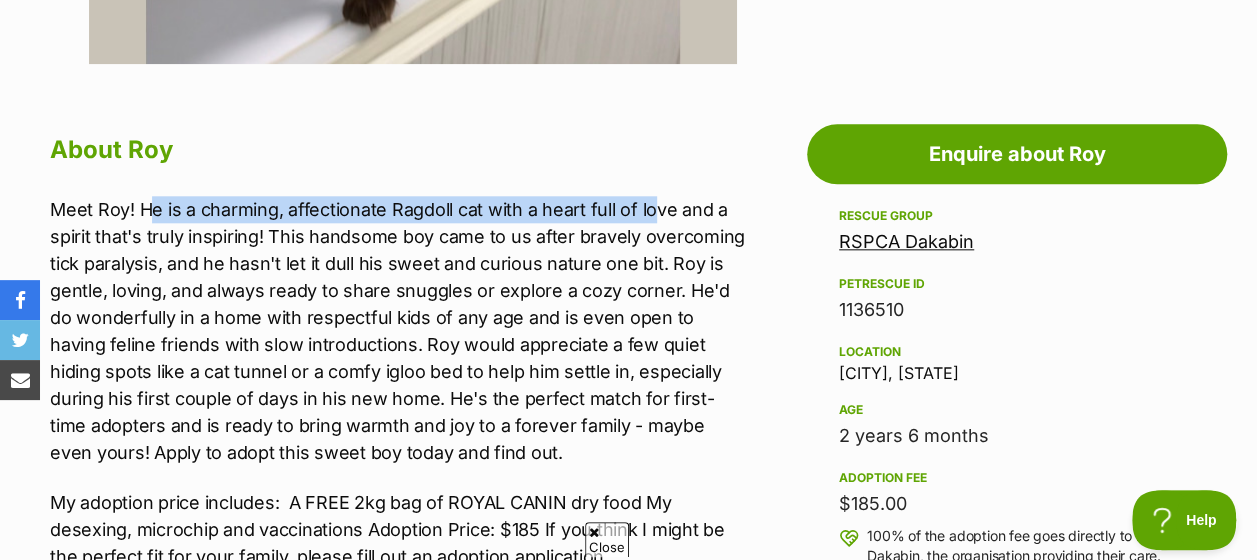 drag, startPoint x: 146, startPoint y: 207, endPoint x: 670, endPoint y: 221, distance: 524.187 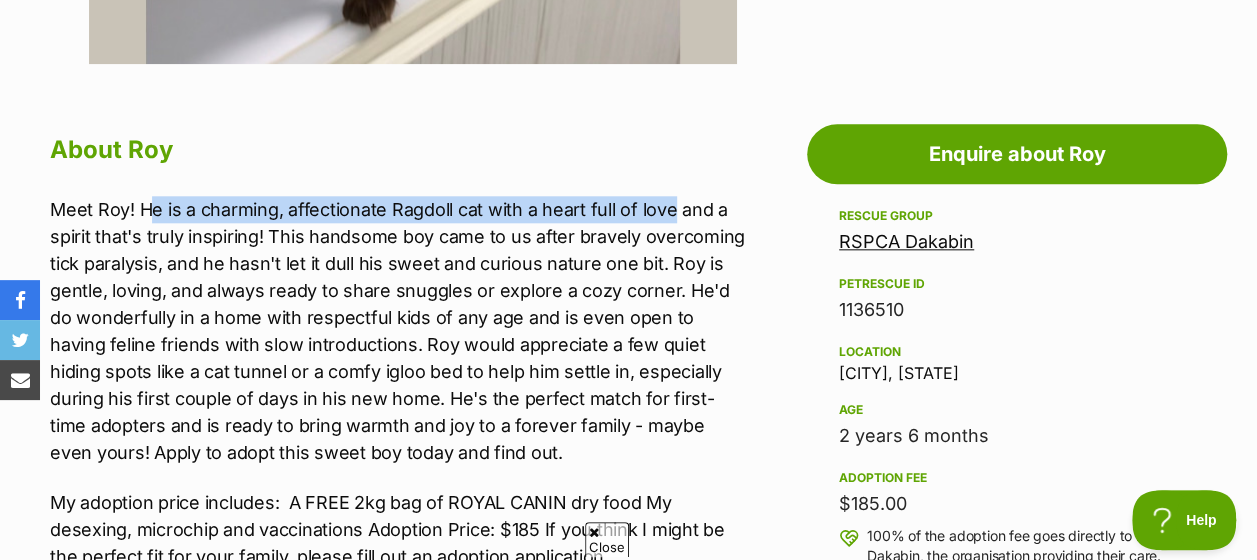 drag, startPoint x: 670, startPoint y: 221, endPoint x: 430, endPoint y: 224, distance: 240.01875 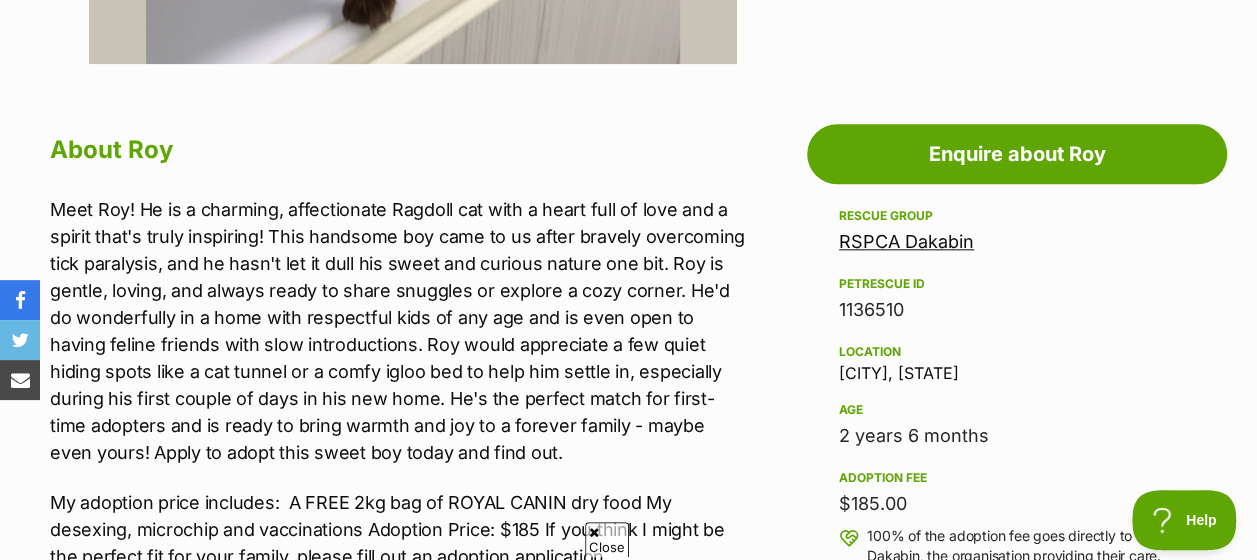 click on "Meet Roy! He is a charming, affectionate Ragdoll cat with a heart full of love and a spirit that's truly inspiring! This handsome boy came to us after bravely overcoming tick paralysis, and he hasn't let it dull his sweet and curious nature one bit. Roy is gentle, loving, and always ready to share snuggles or explore a cozy corner. He'd do wonderfully in a home with respectful kids of any age and is even open to having feline friends with slow introductions. Roy would appreciate a few quiet hiding spots like a cat tunnel or a comfy igloo bed to help him settle in, especially during his first couple of days in his new home. He's the perfect match for first-time adopters and is ready to bring warmth and joy to a forever family - maybe even yours! Apply to adopt this sweet boy today and find out." at bounding box center [399, 331] 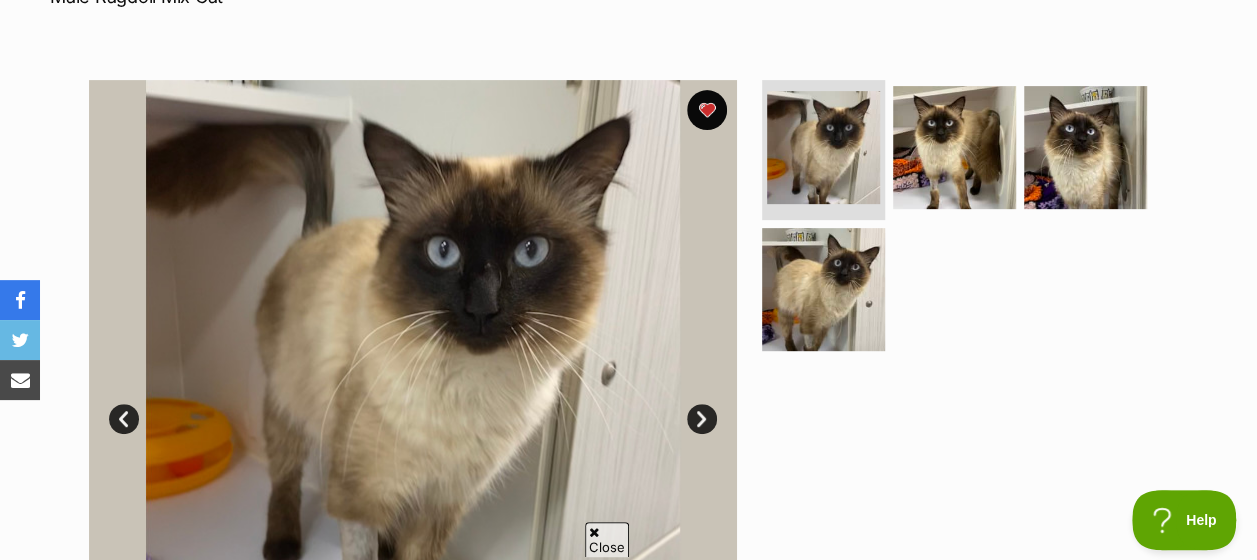 scroll, scrollTop: 400, scrollLeft: 0, axis: vertical 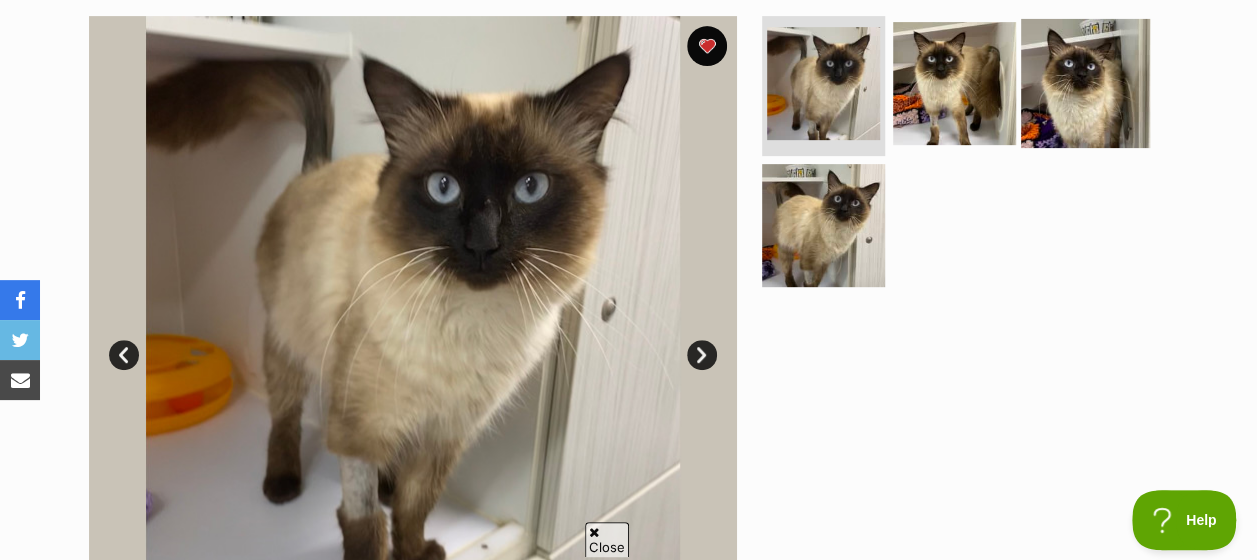 click at bounding box center (1085, 83) 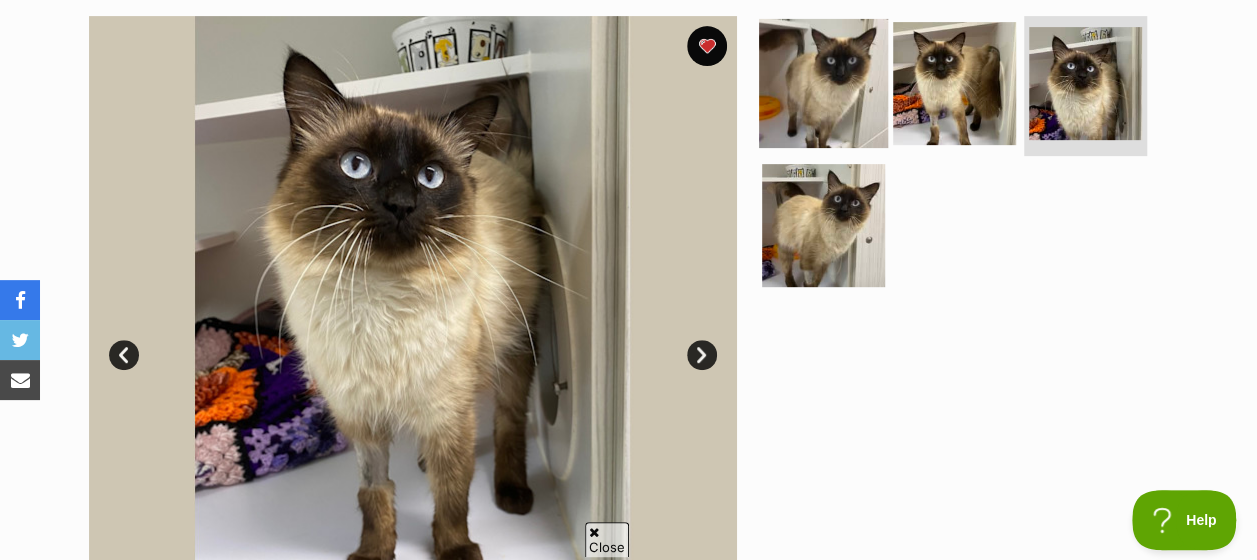 click at bounding box center [823, 83] 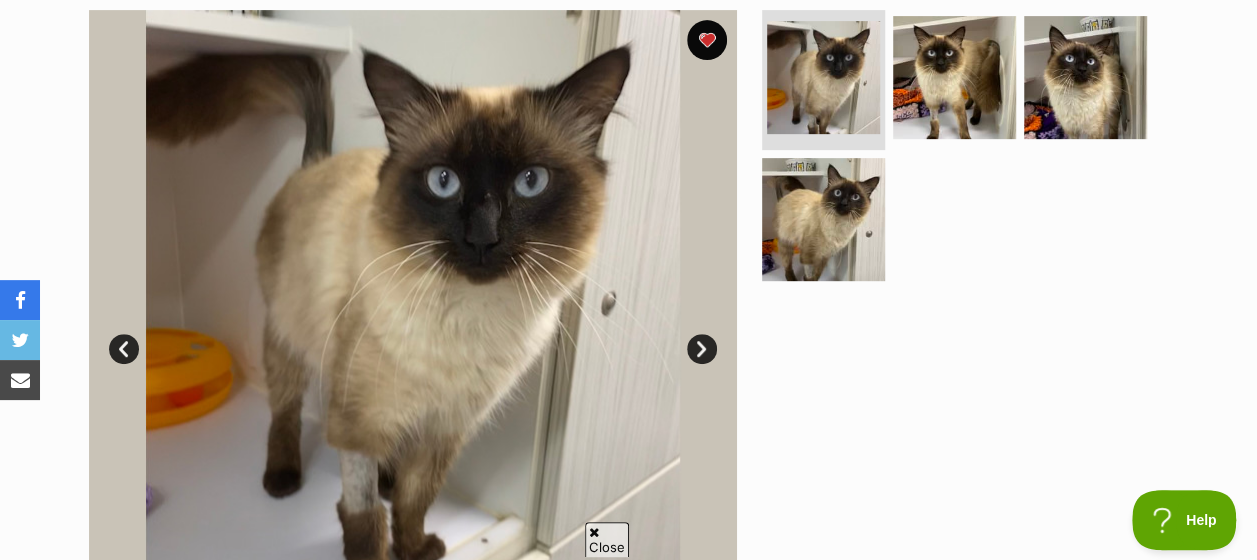 scroll, scrollTop: 400, scrollLeft: 0, axis: vertical 